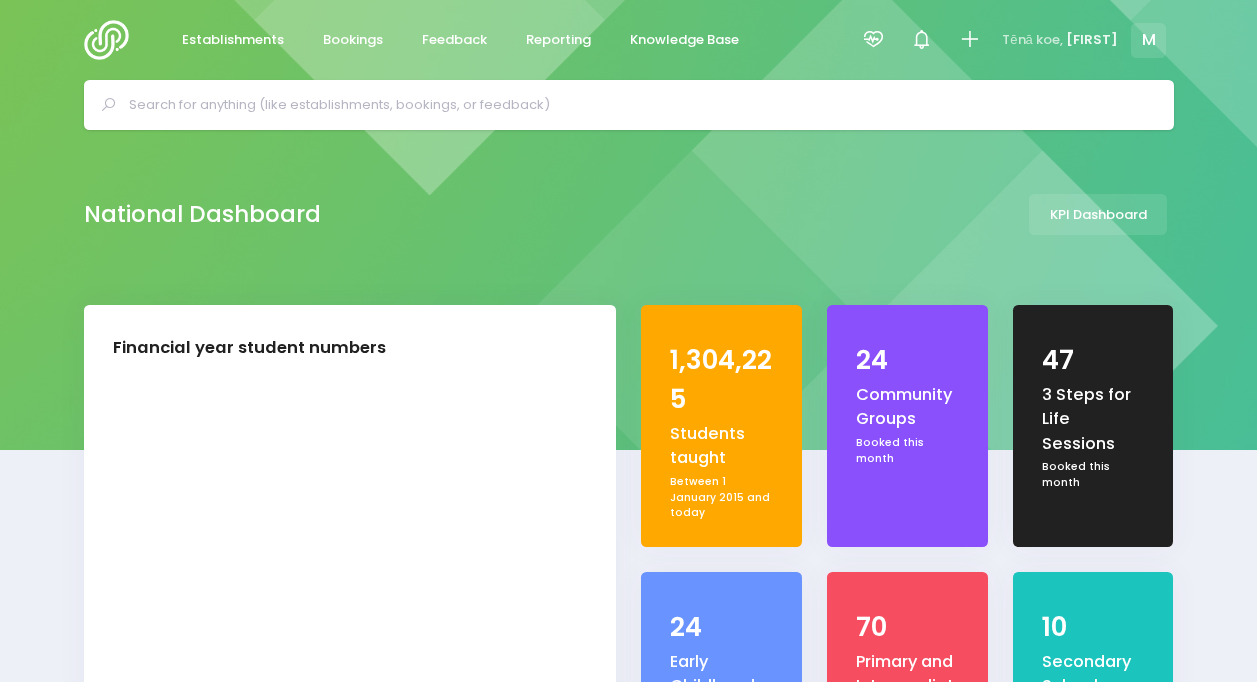 scroll, scrollTop: 0, scrollLeft: 0, axis: both 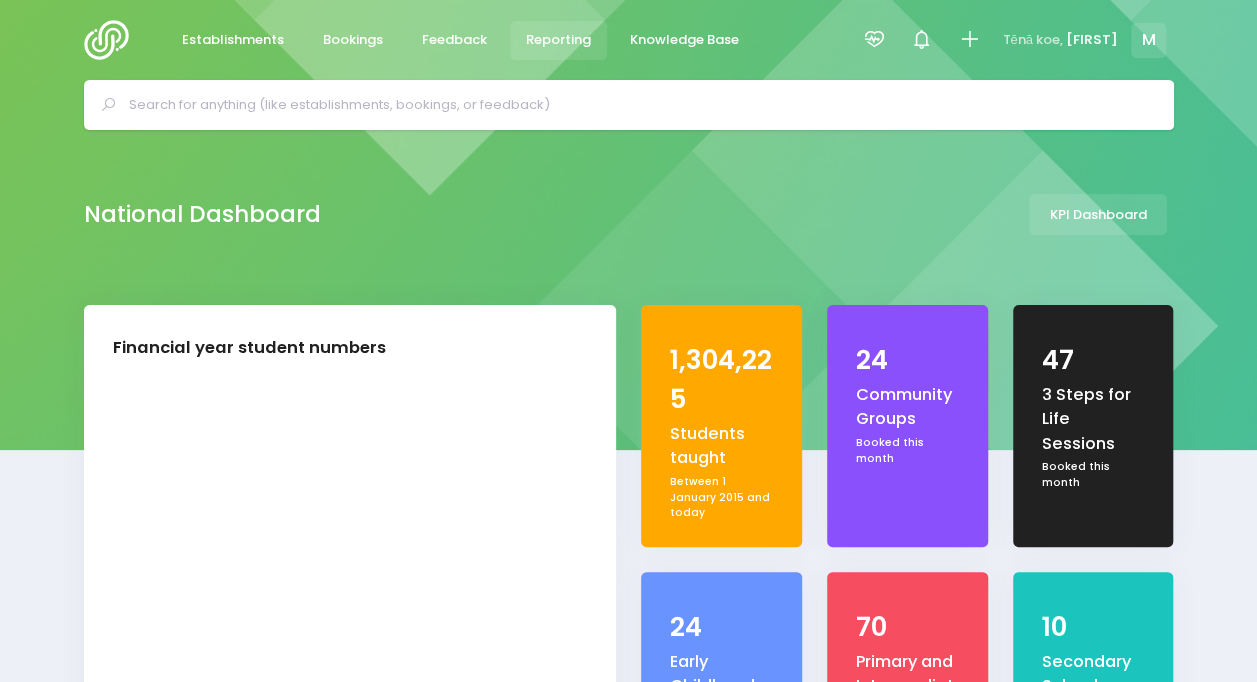 click on "Reporting" at bounding box center (559, 40) 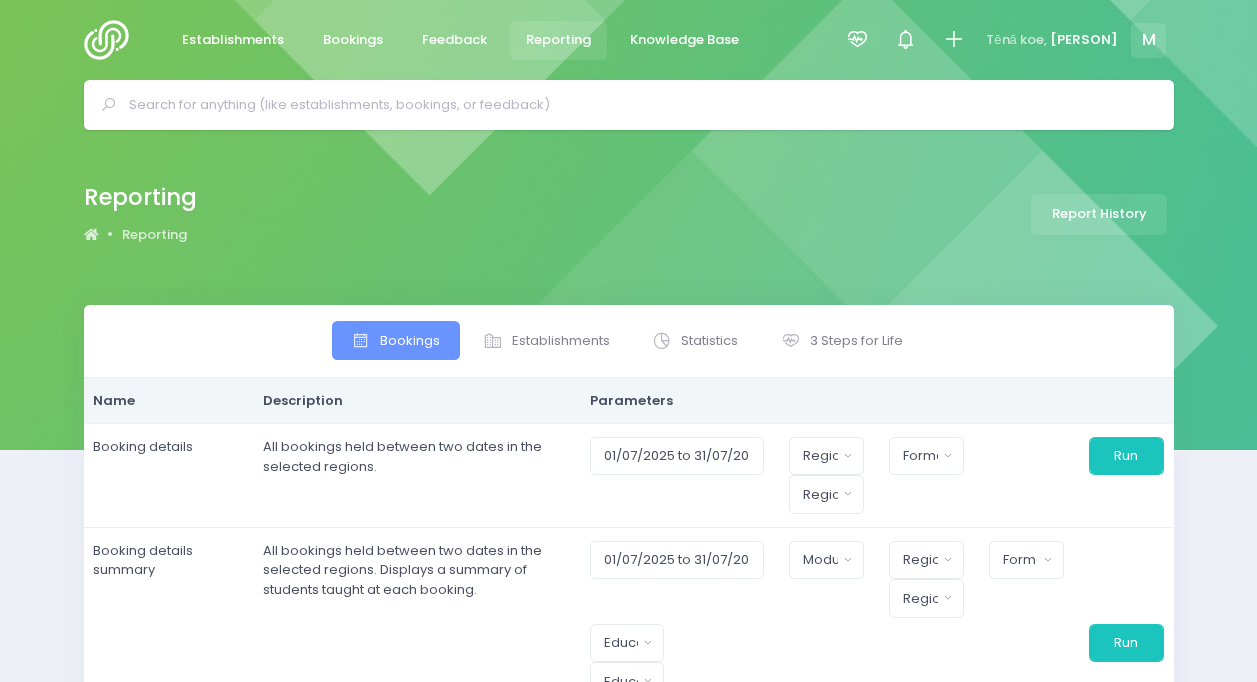 scroll, scrollTop: 0, scrollLeft: 0, axis: both 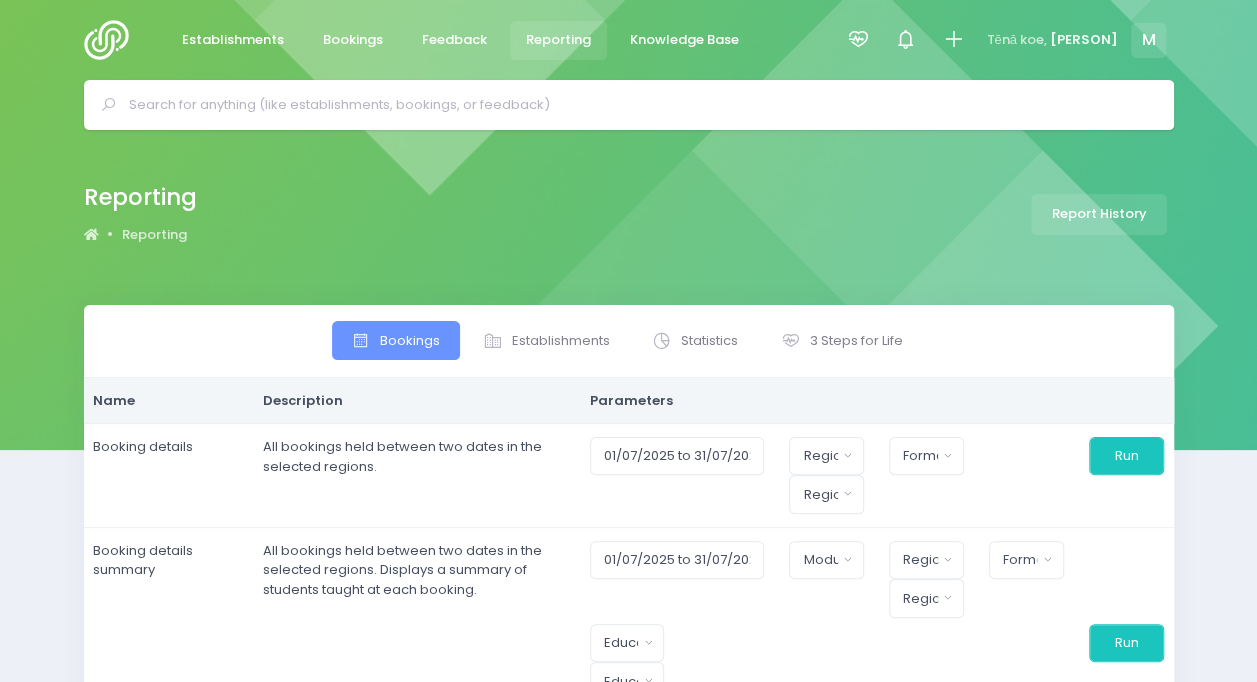 click on "Bookings
Establishments
Statistics
3 Steps for Life" at bounding box center (629, 341) 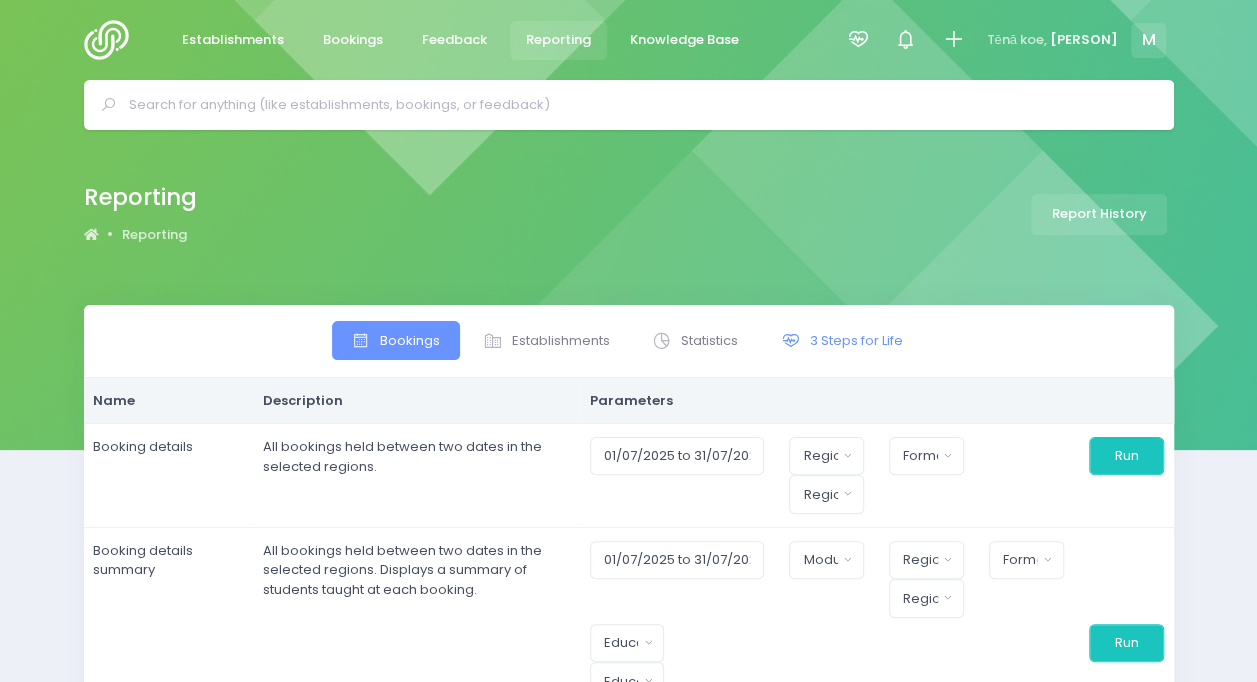 click on "3 Steps for Life" at bounding box center [841, 340] 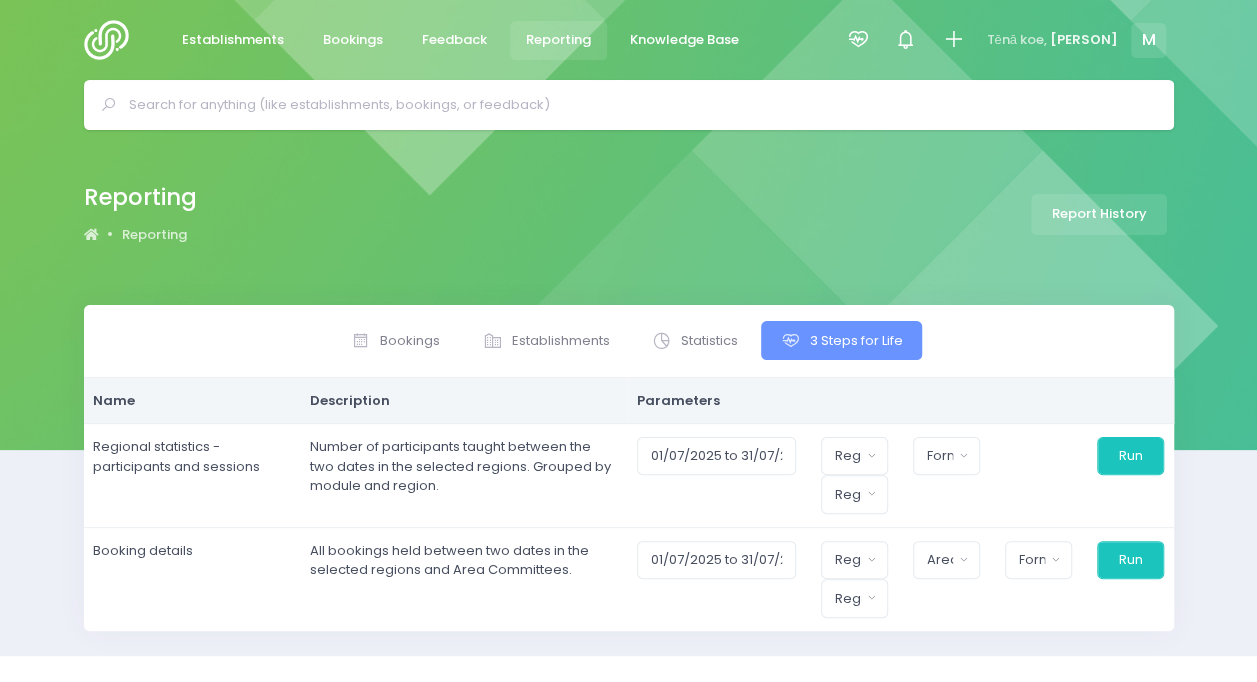 scroll, scrollTop: 34, scrollLeft: 0, axis: vertical 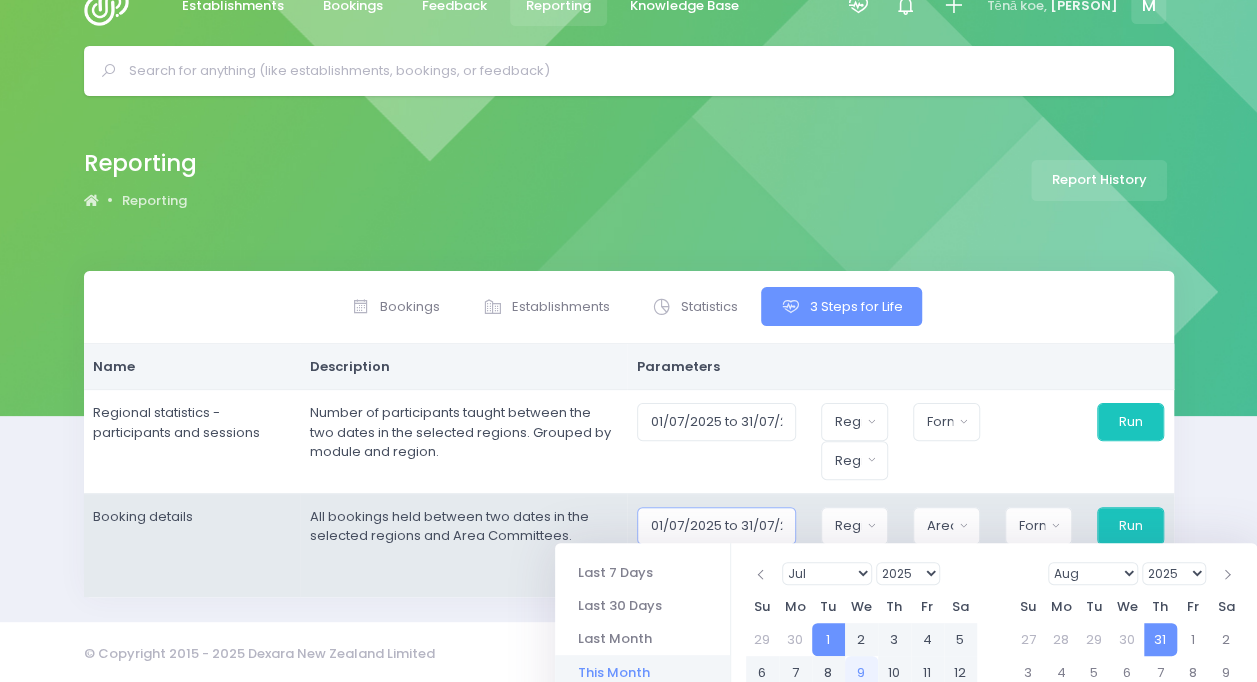 click on "01/07/2025 to 31/07/2025" at bounding box center (716, 526) 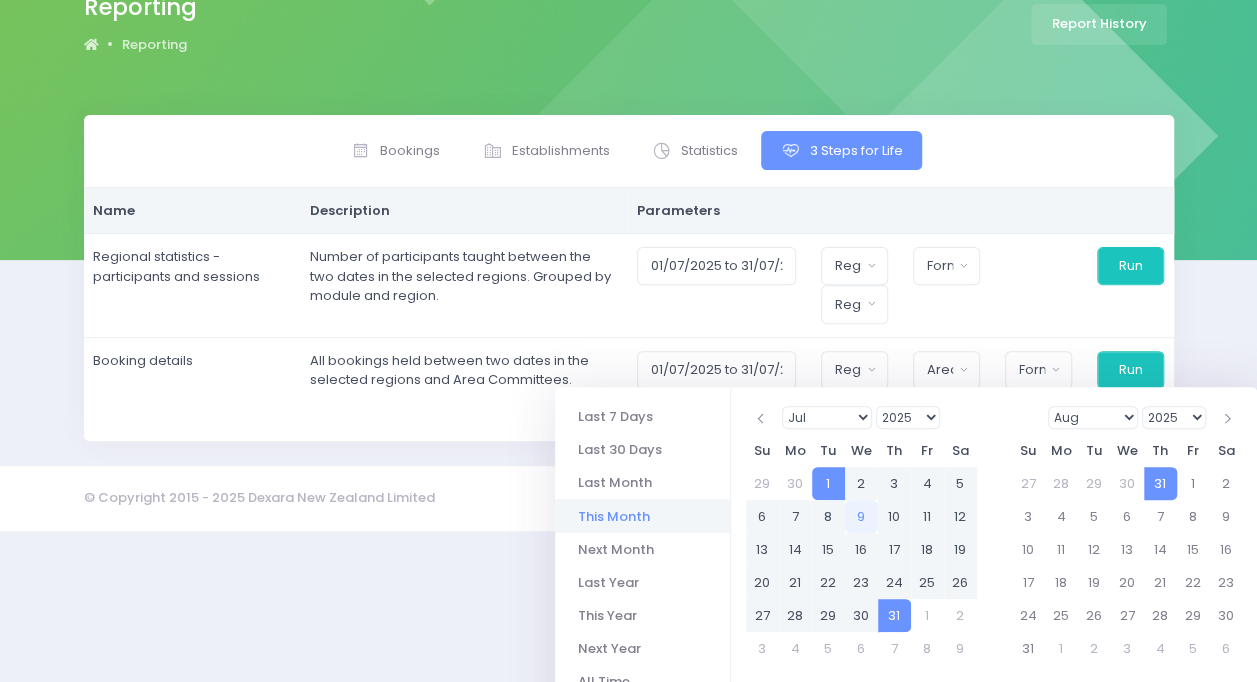 click on "This Month" at bounding box center (642, 515) 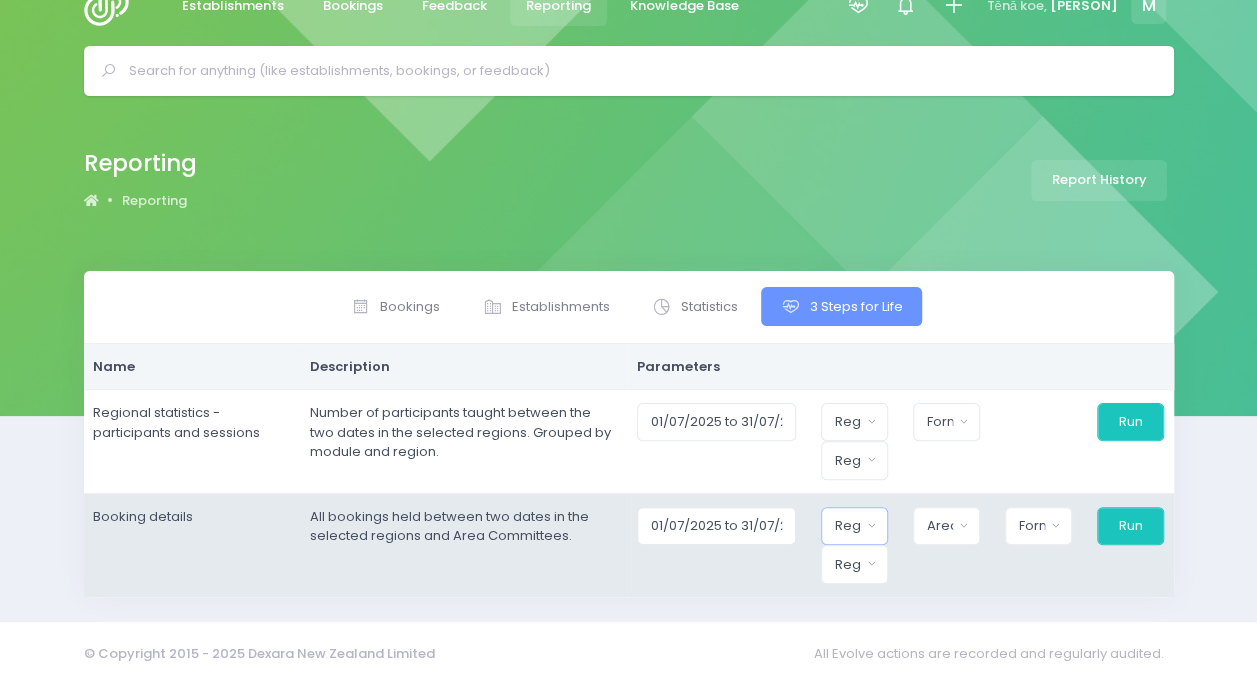 click on "Region" at bounding box center (848, 422) 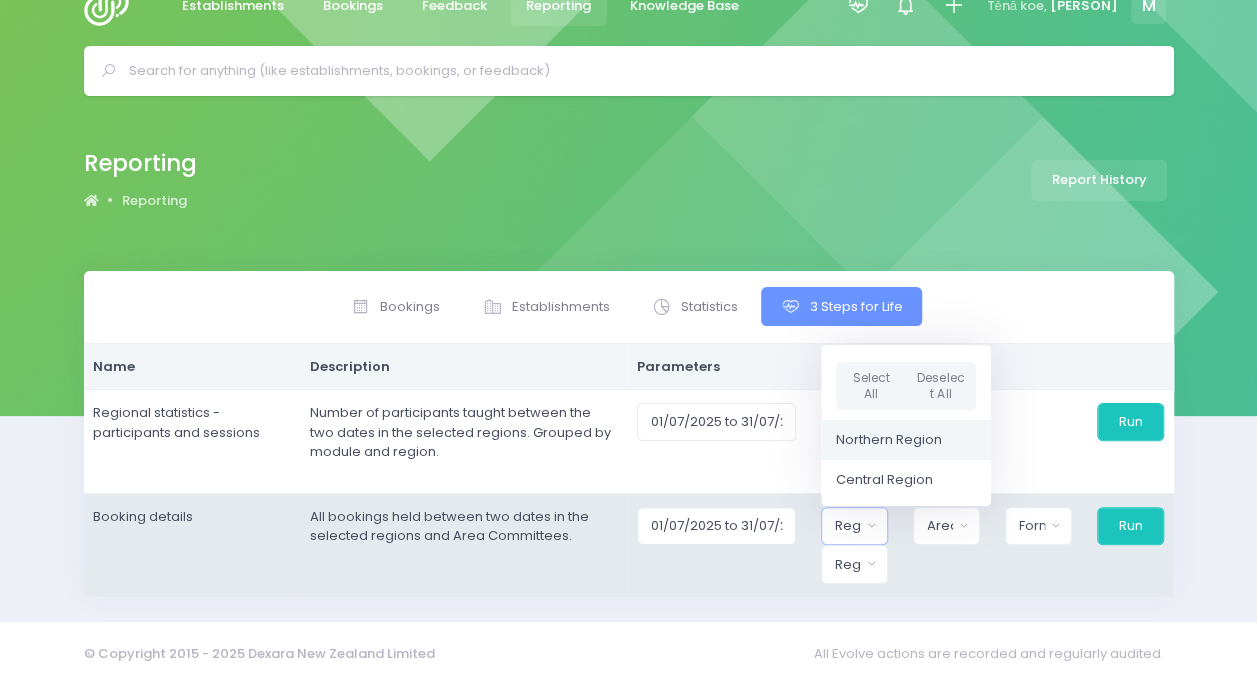 click on "Northern Region" at bounding box center [889, 440] 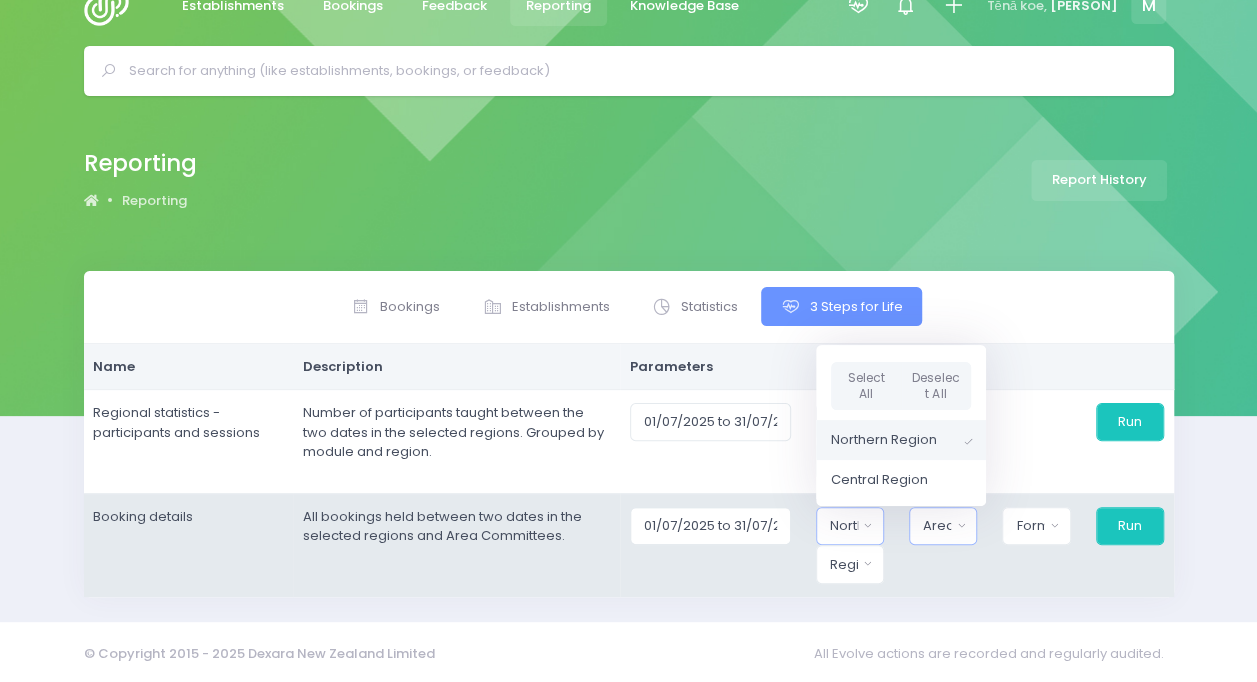 click on "Area Committee" at bounding box center [844, 422] 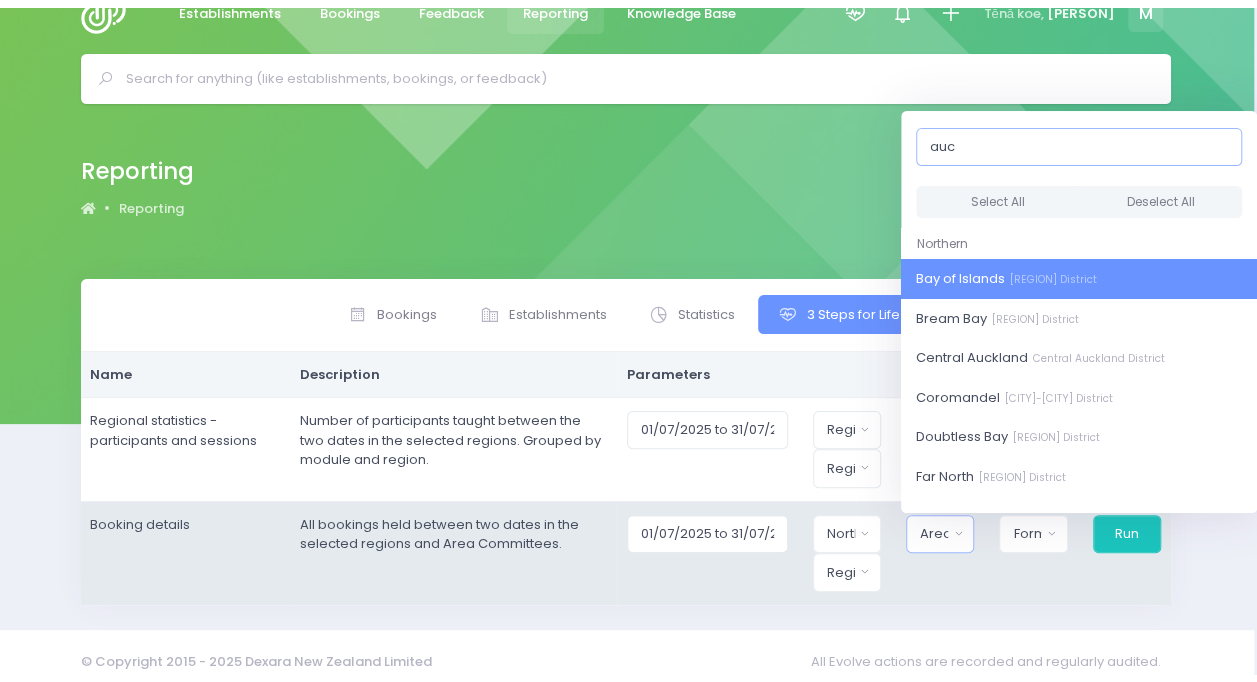scroll, scrollTop: 34, scrollLeft: 0, axis: vertical 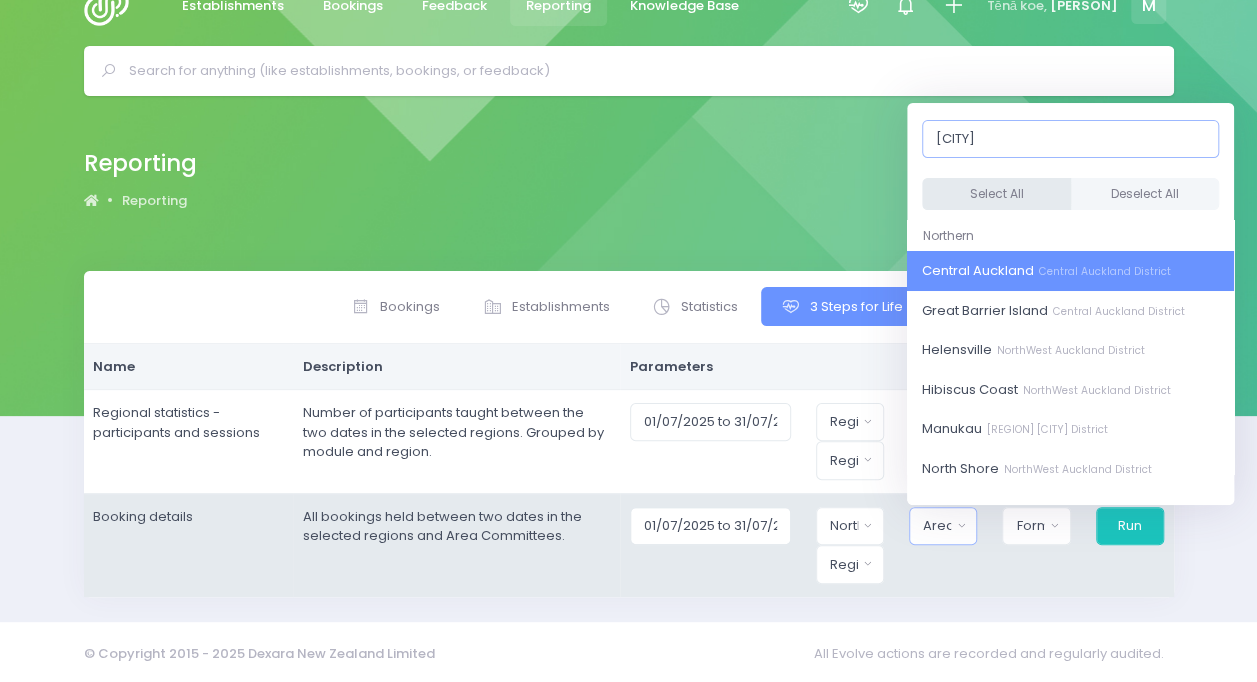 type on "[CITY]" 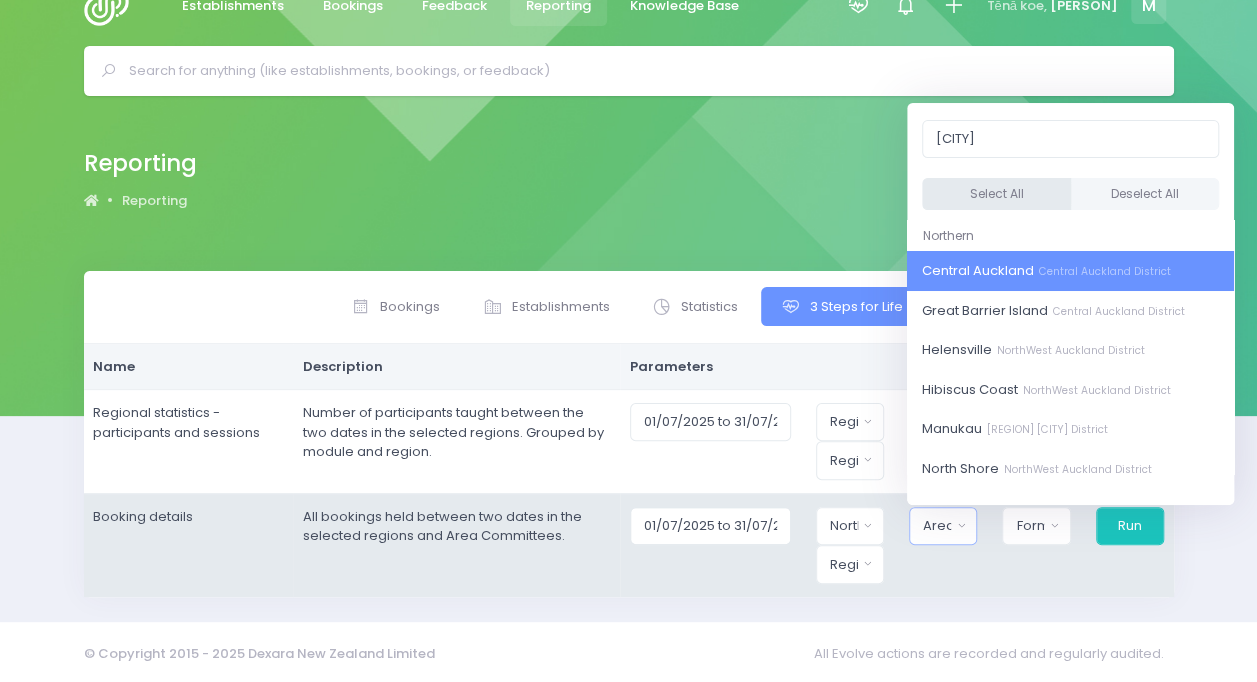 click on "Select All" at bounding box center (996, 194) 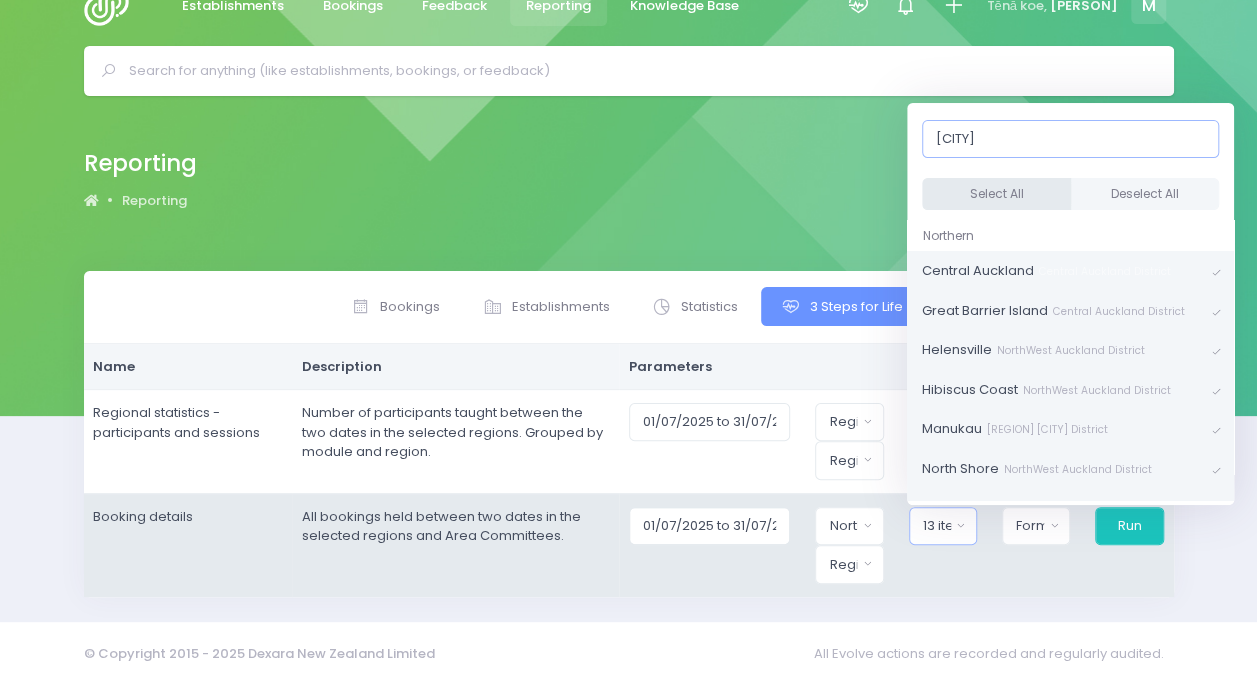 scroll, scrollTop: 43, scrollLeft: 0, axis: vertical 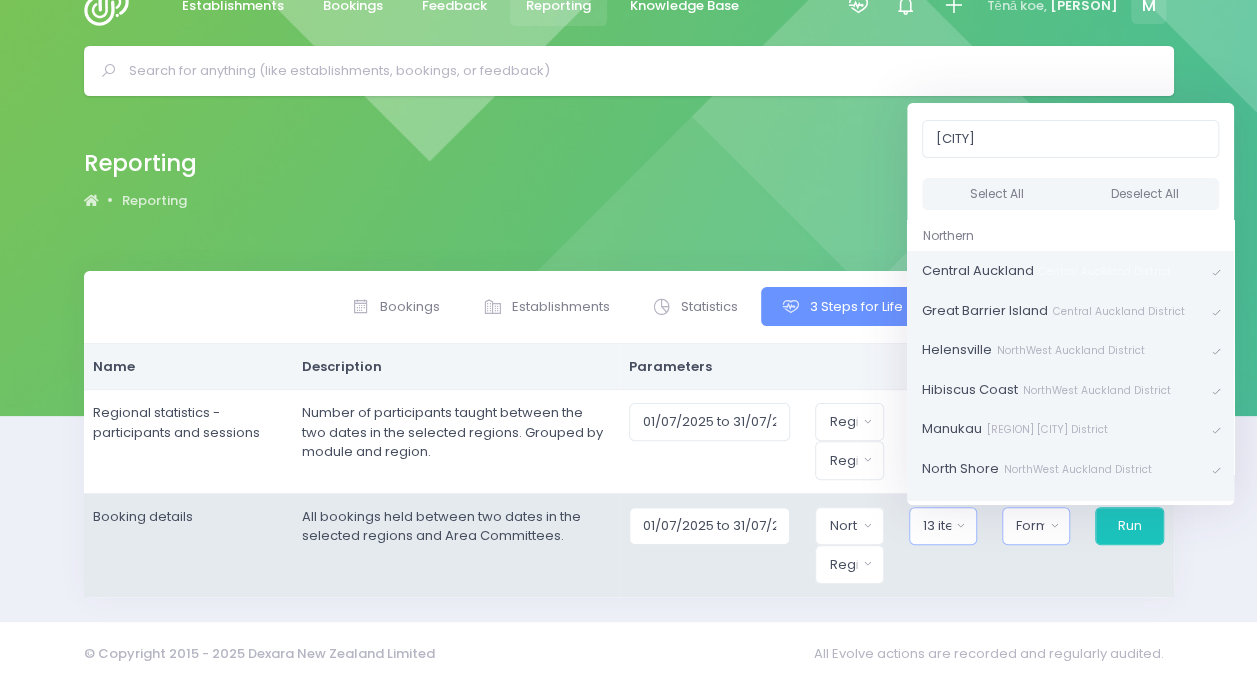 click on "Format" at bounding box center [849, 422] 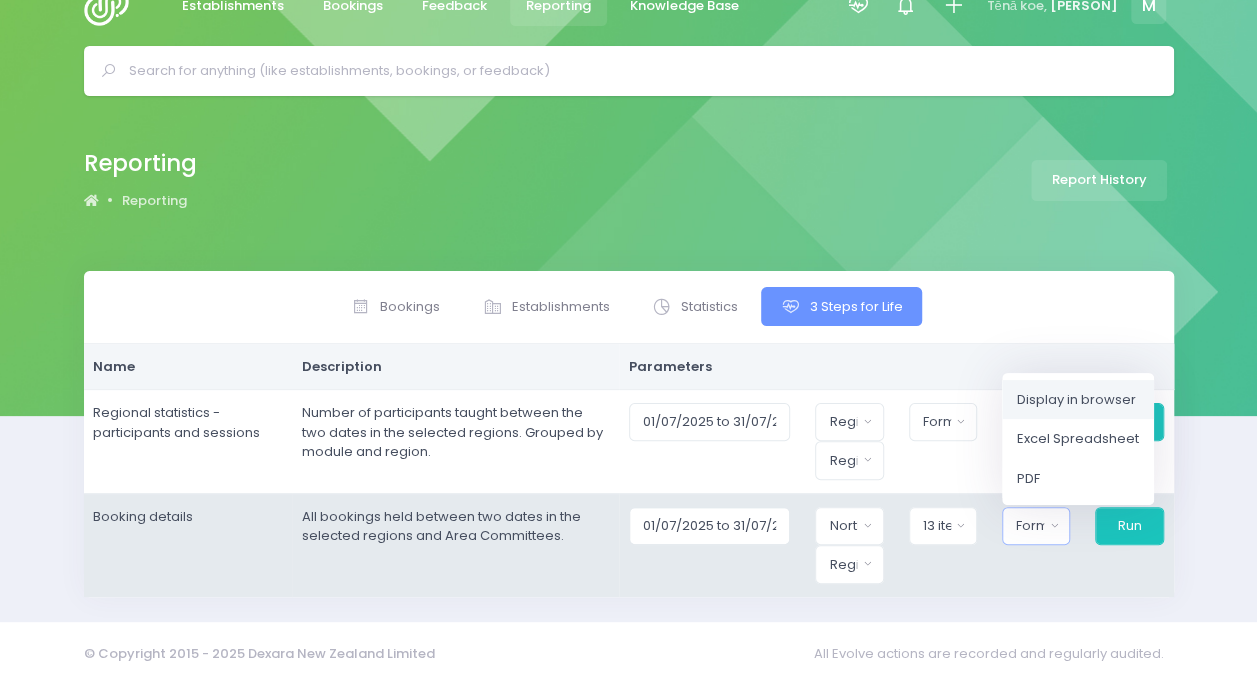click on "Display in browser" at bounding box center (1076, 399) 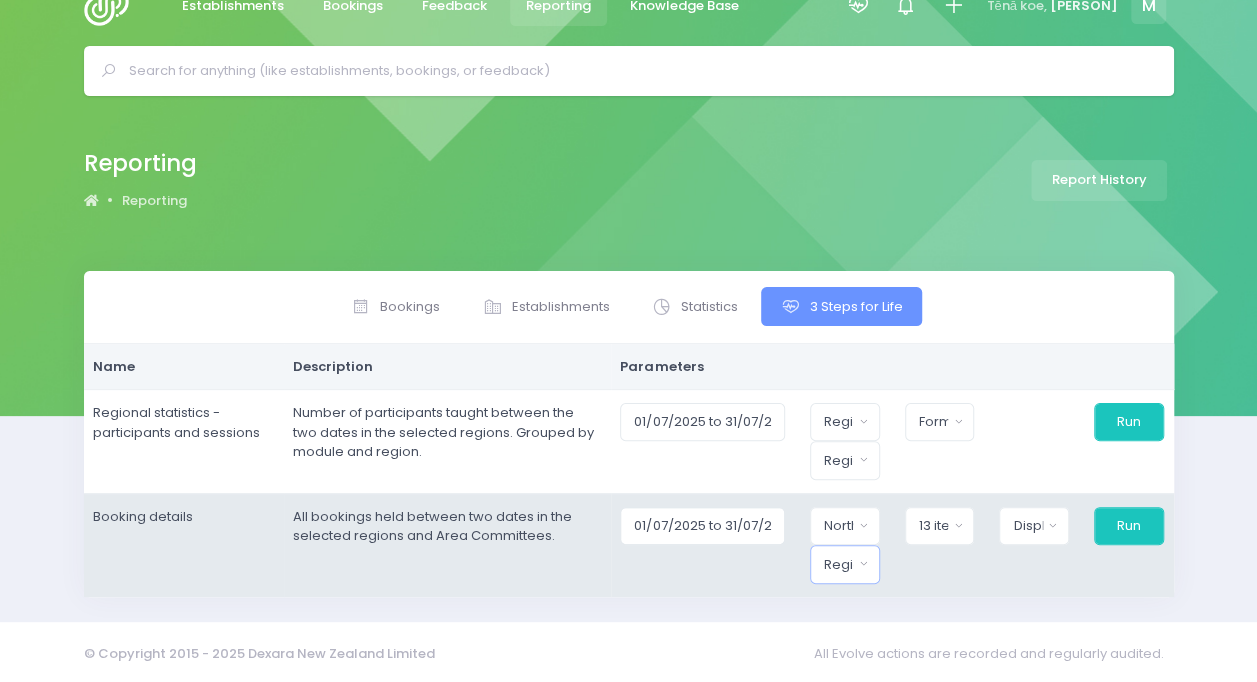 click on "Region" at bounding box center (845, 422) 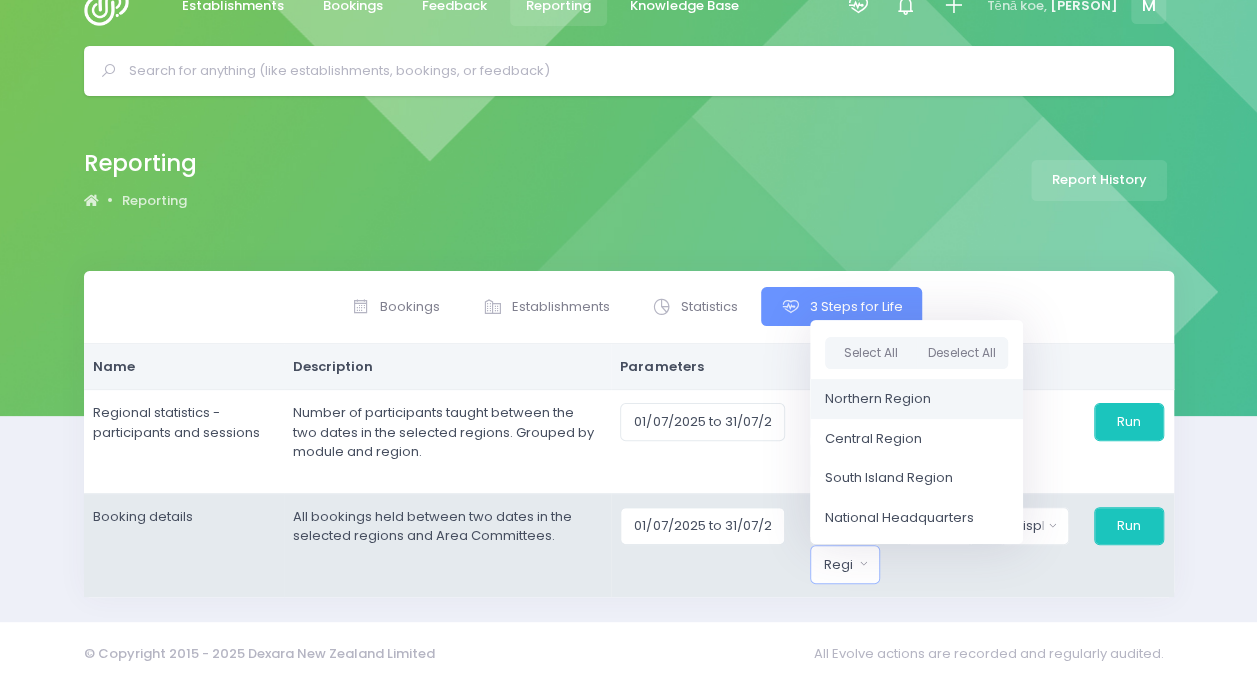 click on "Northern Region" at bounding box center [916, 399] 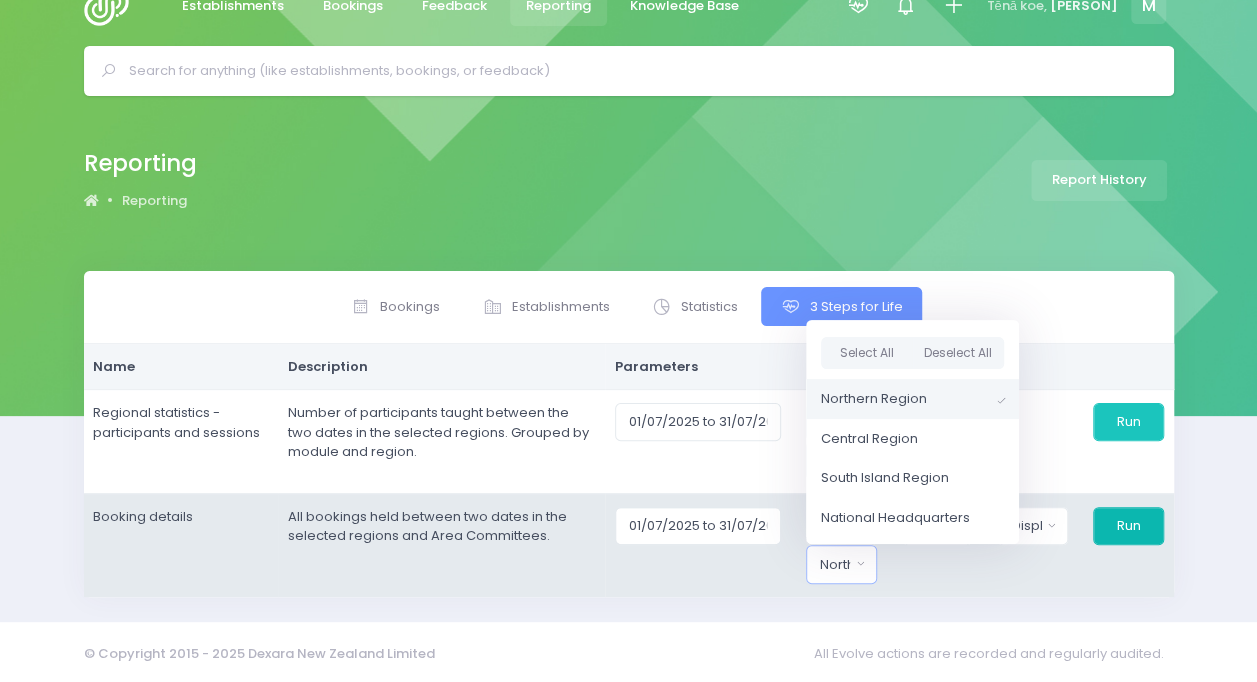 click on "Run" at bounding box center [1128, 422] 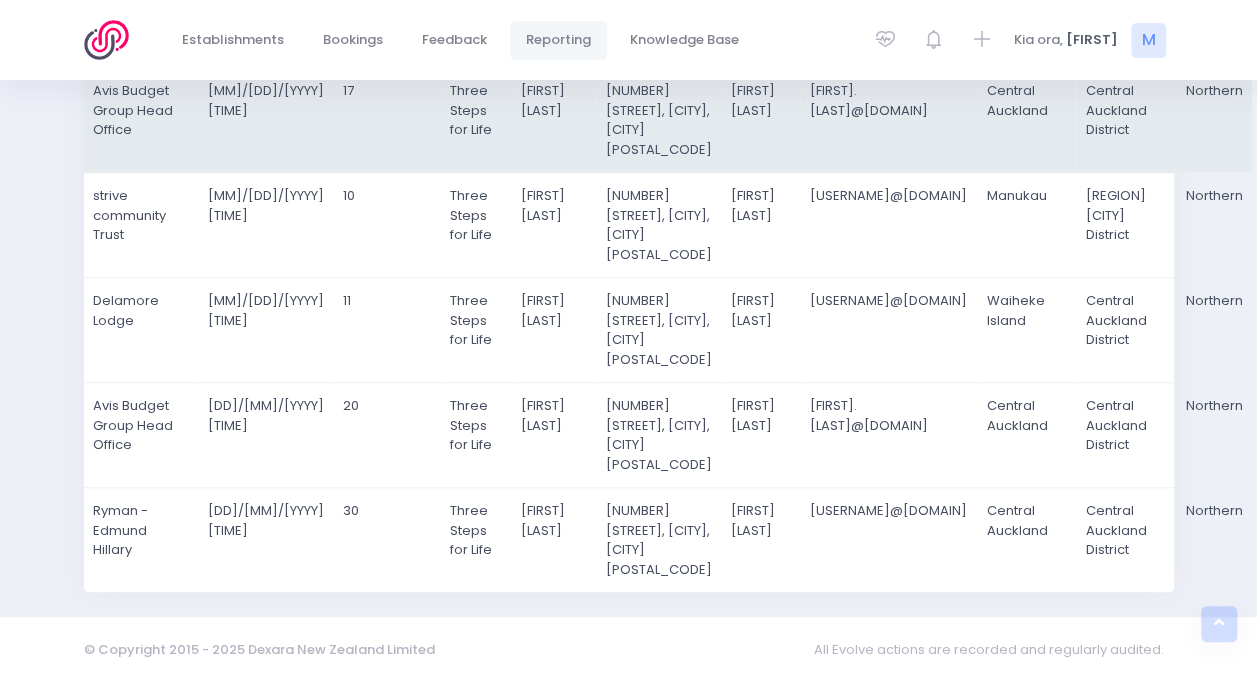 scroll, scrollTop: 927, scrollLeft: 0, axis: vertical 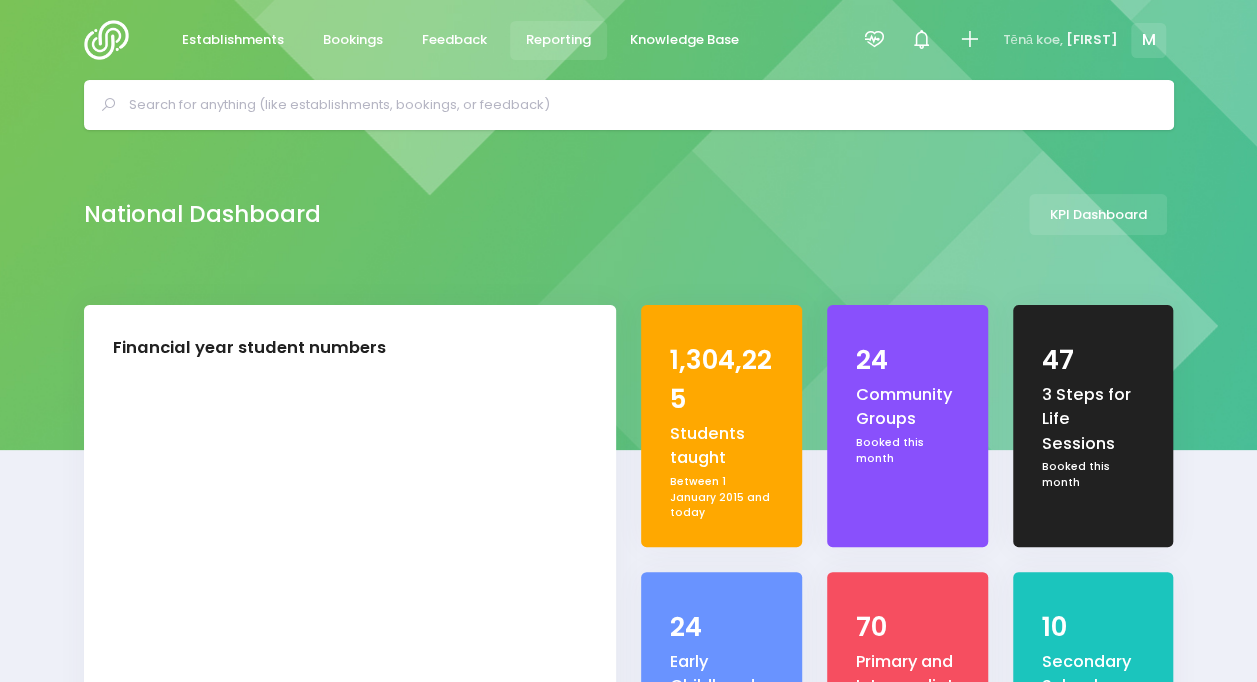 click on "Reporting" at bounding box center (558, 40) 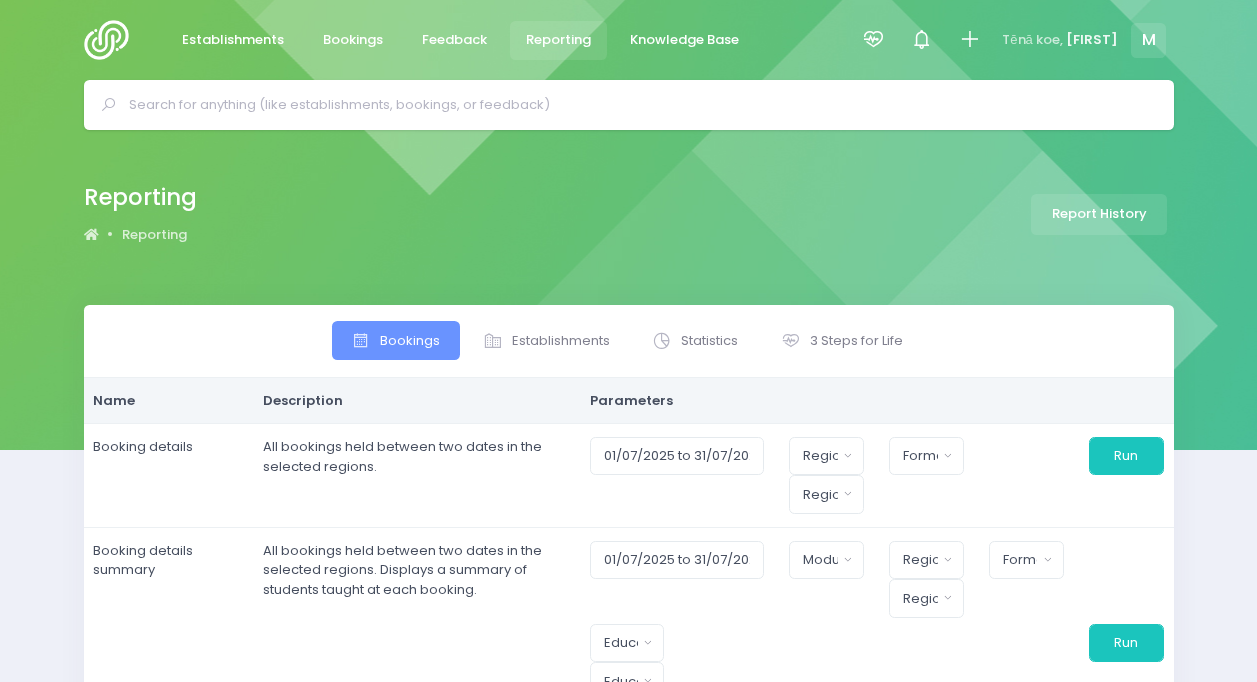 scroll, scrollTop: 0, scrollLeft: 0, axis: both 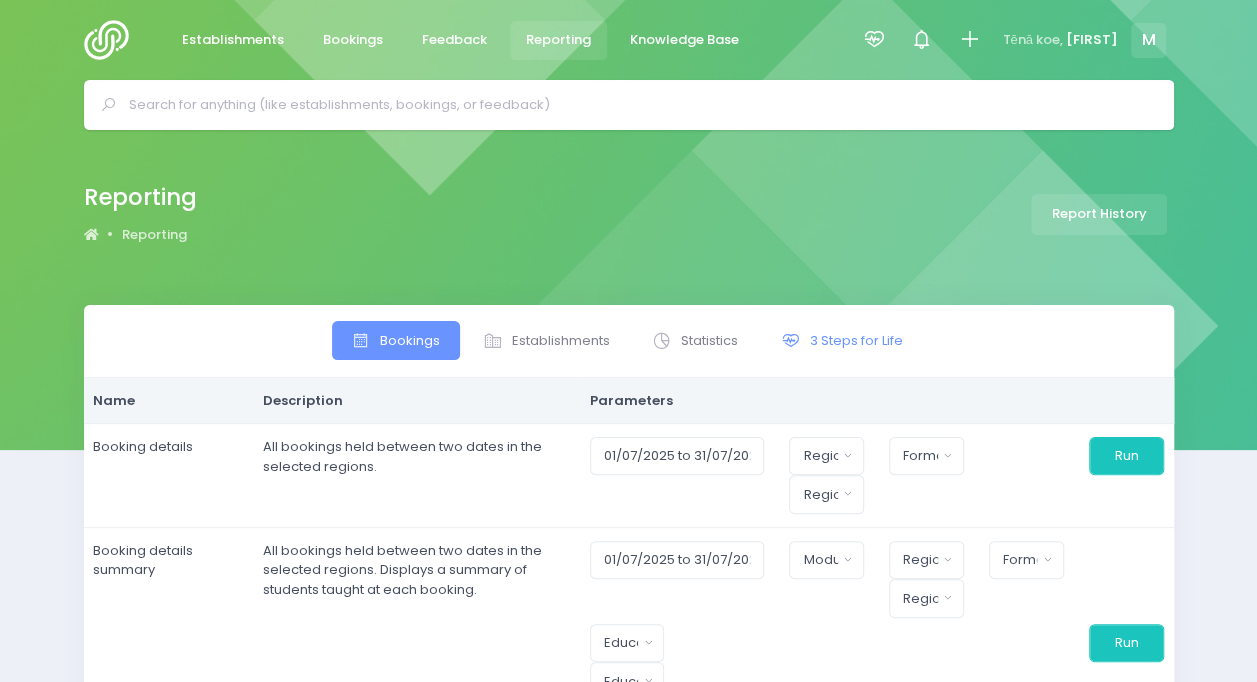 click on "3 Steps for Life" at bounding box center [841, 340] 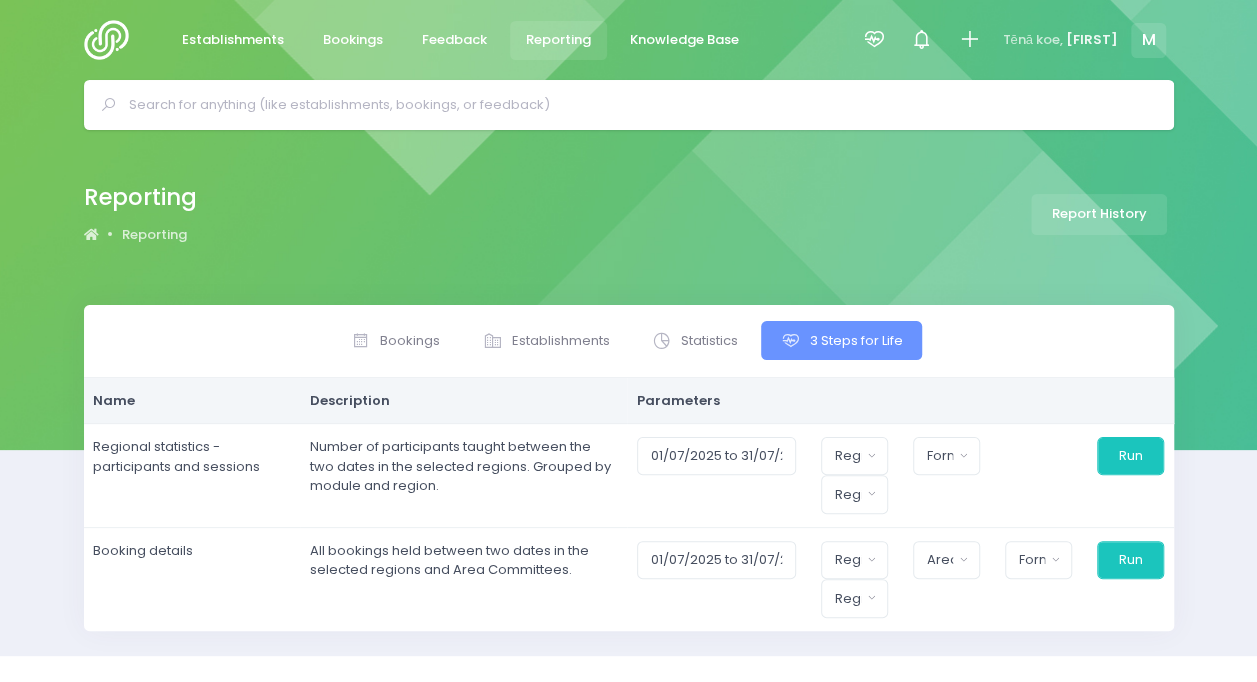 scroll, scrollTop: 34, scrollLeft: 0, axis: vertical 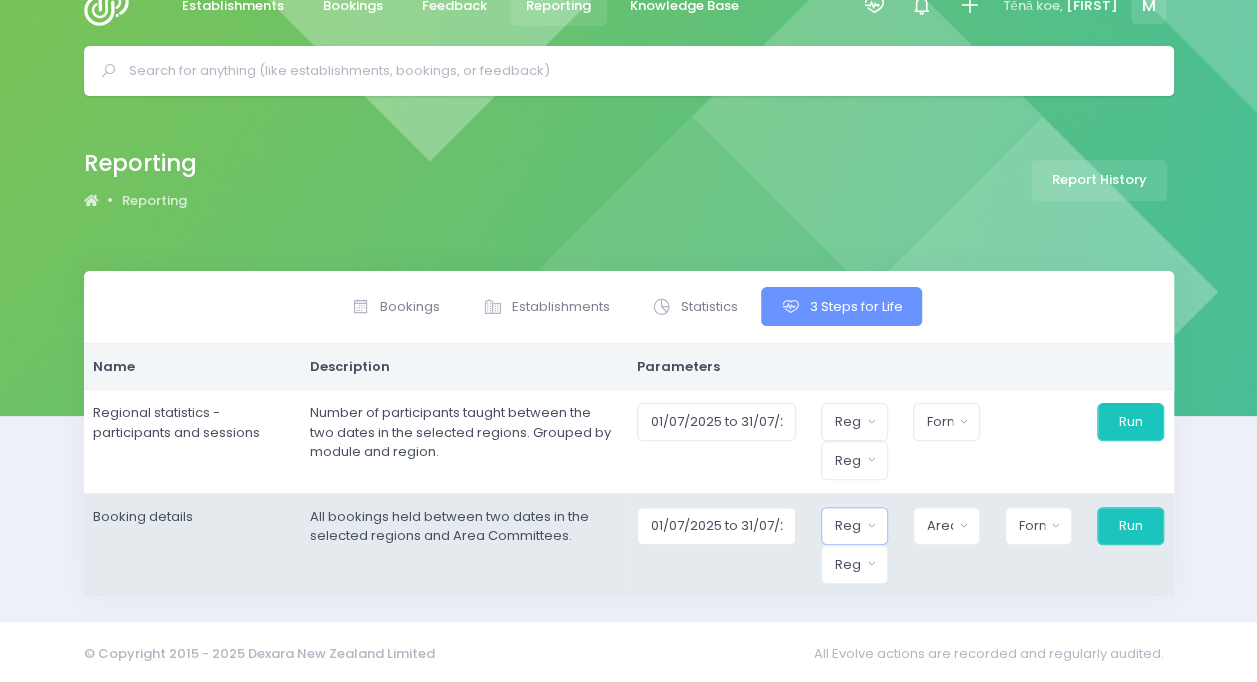 click on "Region" at bounding box center (848, 422) 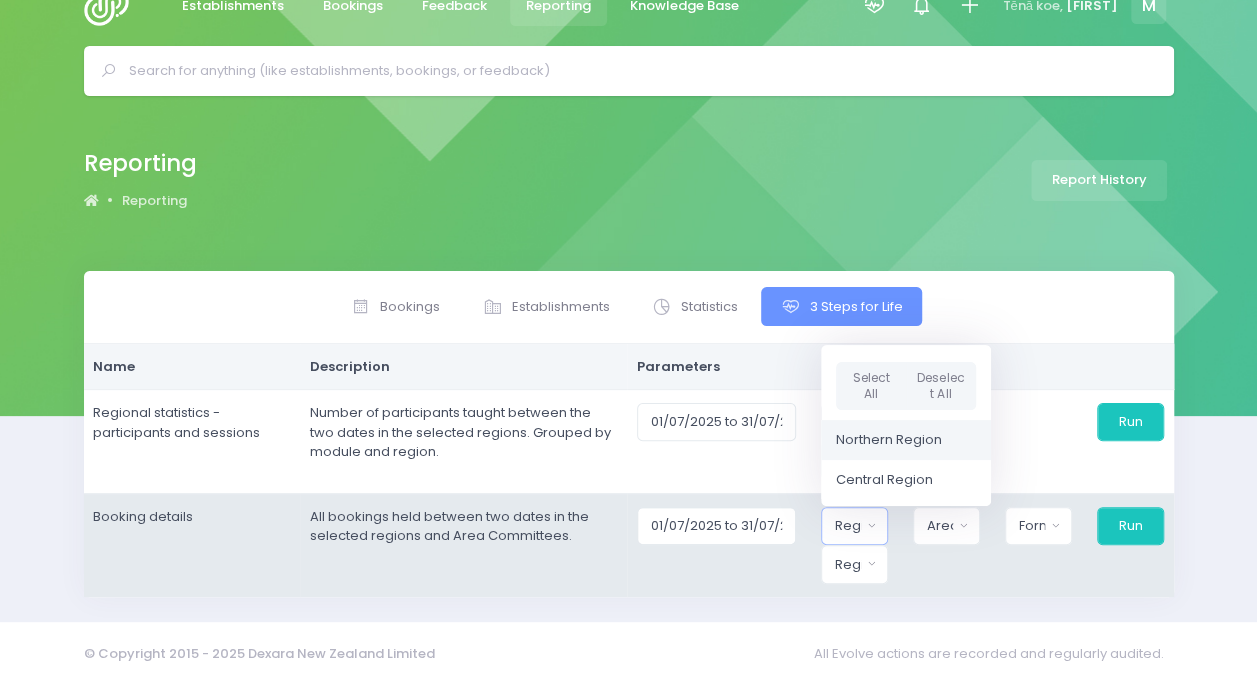 click on "Northern Region" at bounding box center (889, 440) 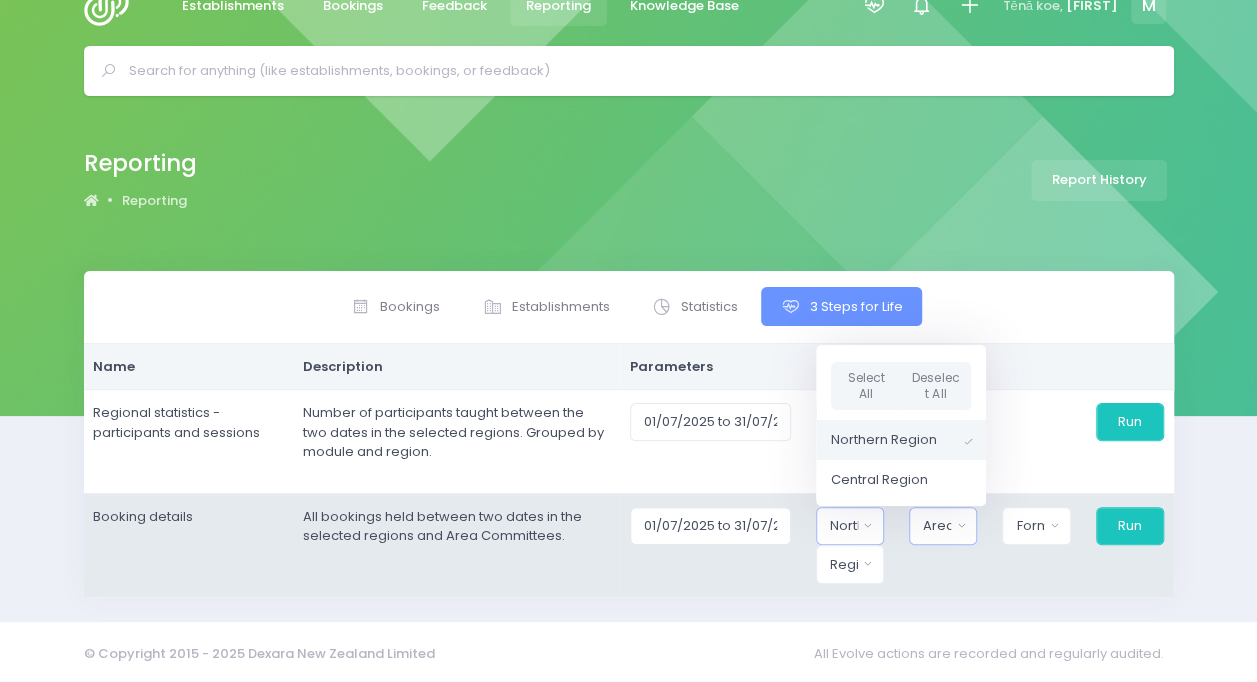 click on "Area Committee" at bounding box center [850, 422] 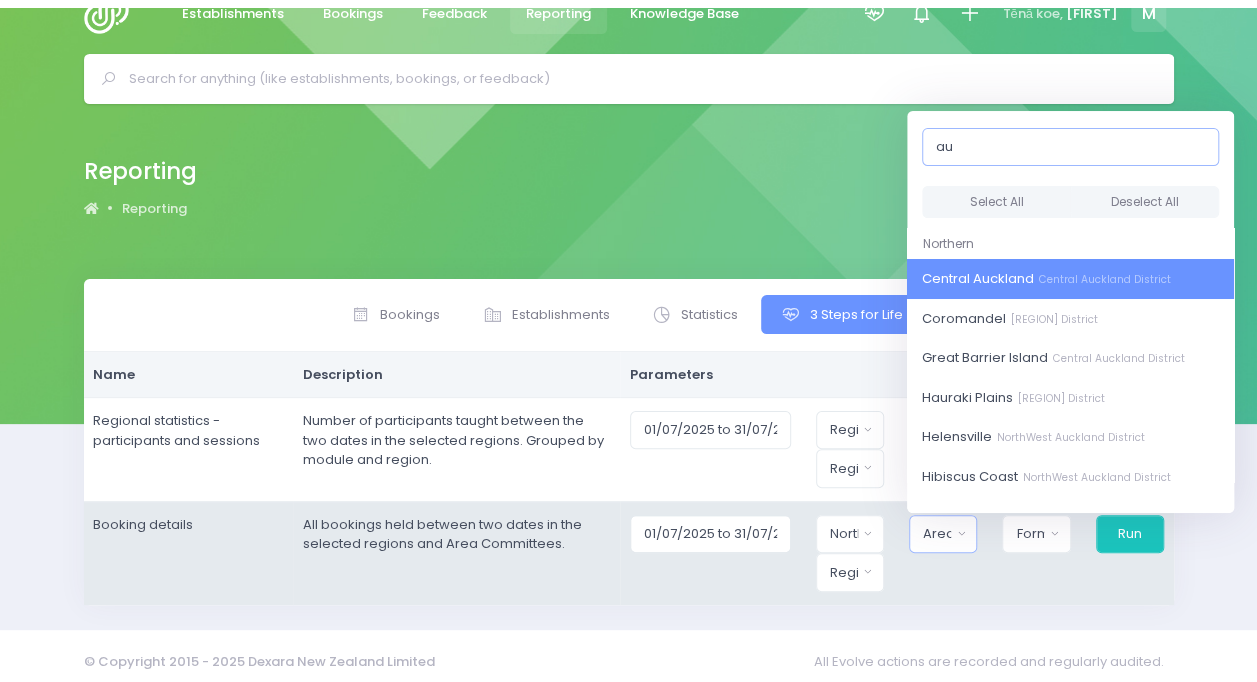 scroll, scrollTop: 34, scrollLeft: 0, axis: vertical 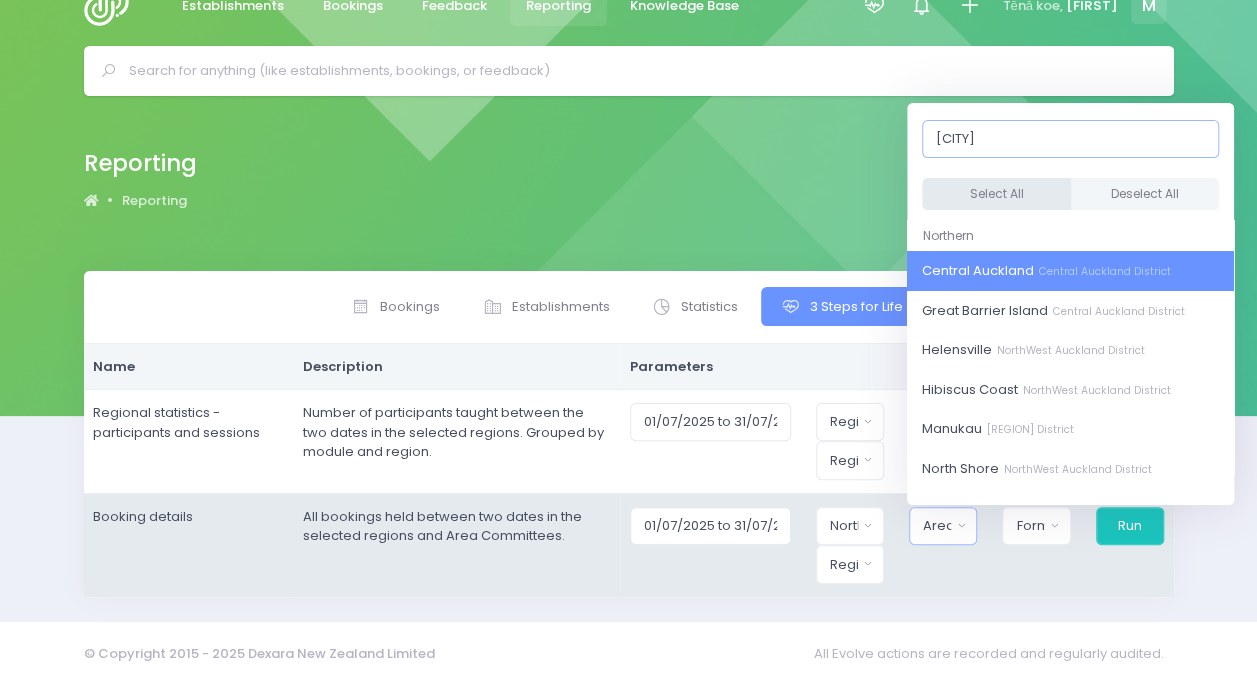 type on "[CITY]" 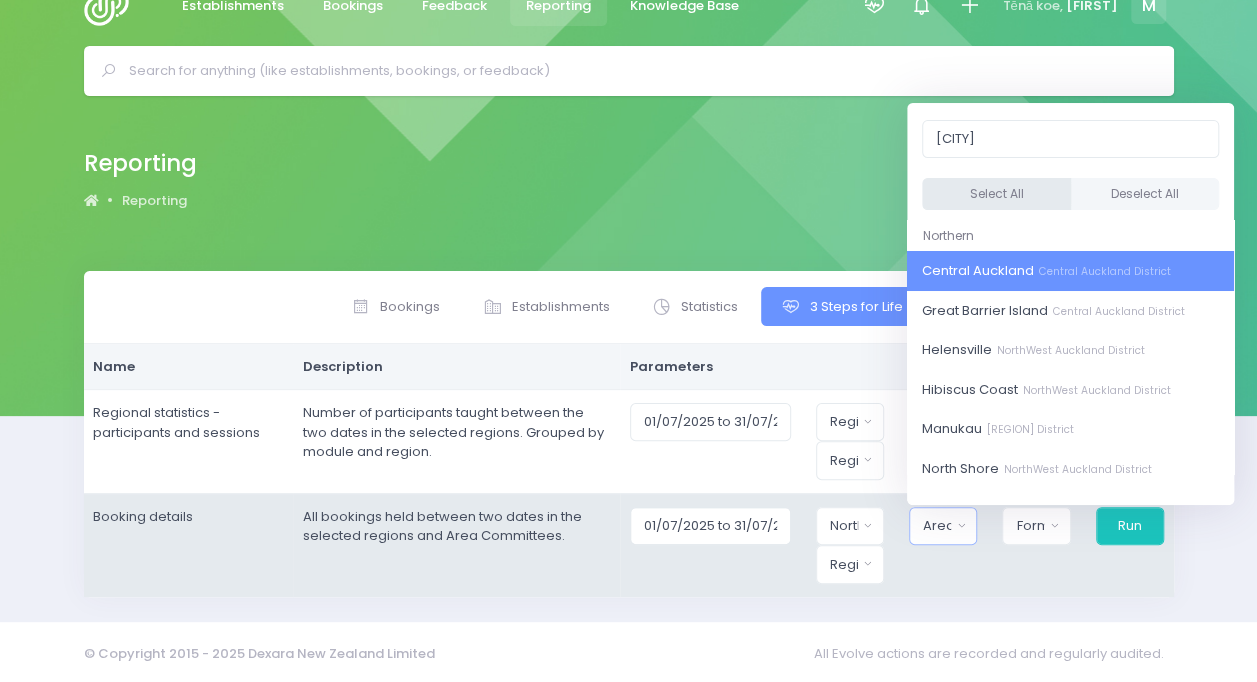 click on "Select All" at bounding box center (996, 194) 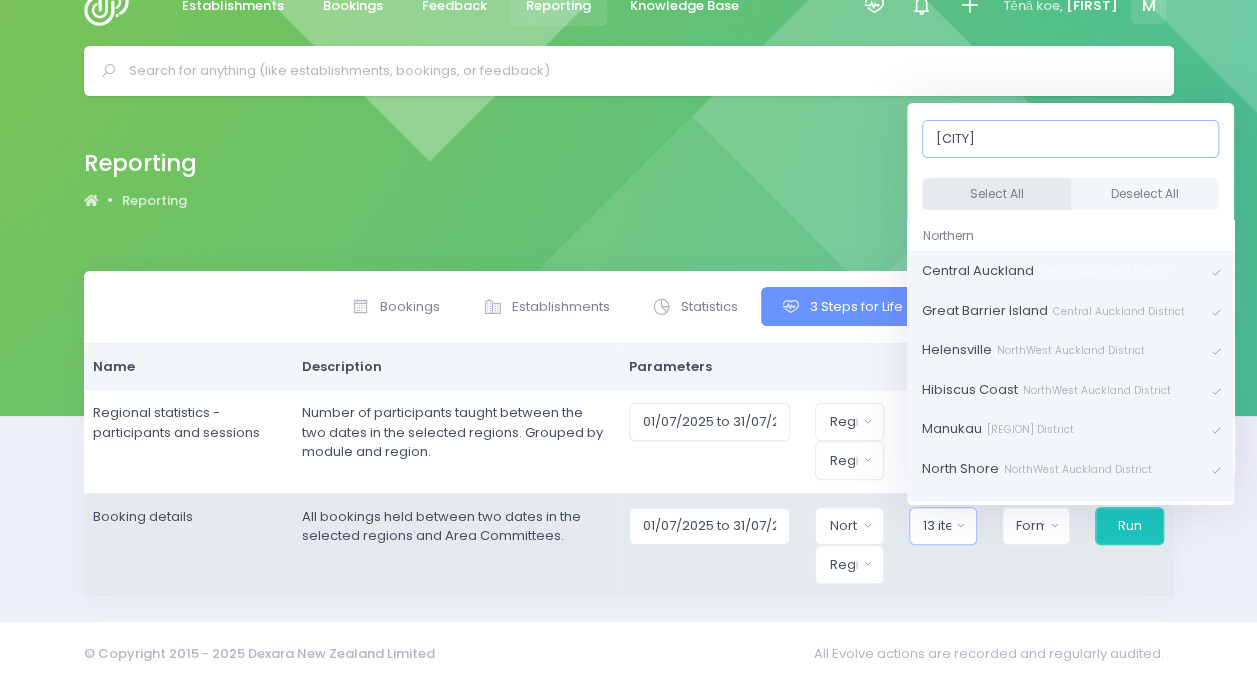scroll, scrollTop: 43, scrollLeft: 0, axis: vertical 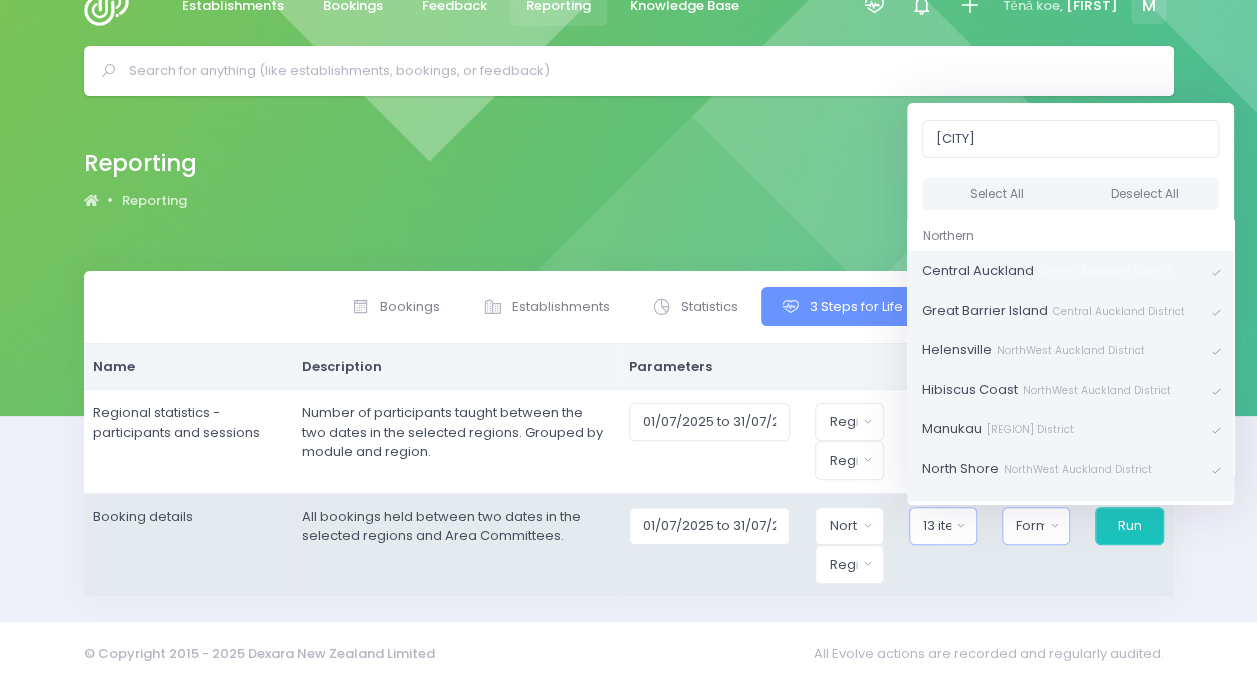 click on "Format" at bounding box center [843, 422] 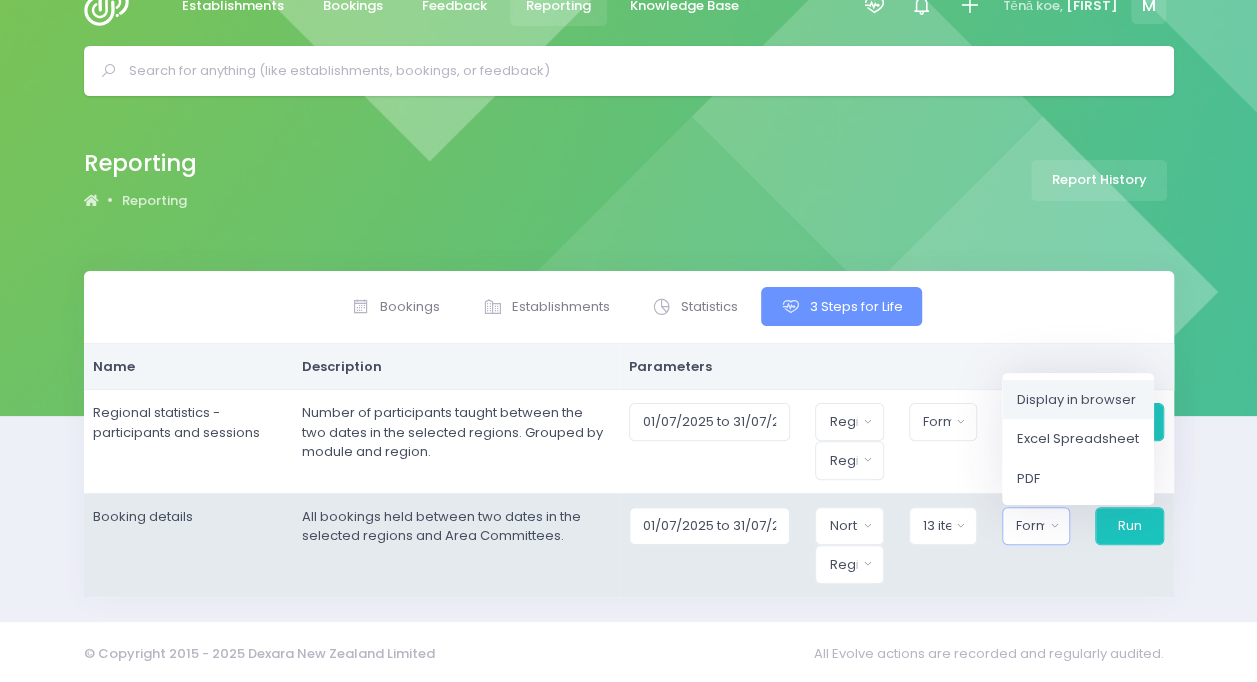 click on "Display in browser" at bounding box center (1076, 399) 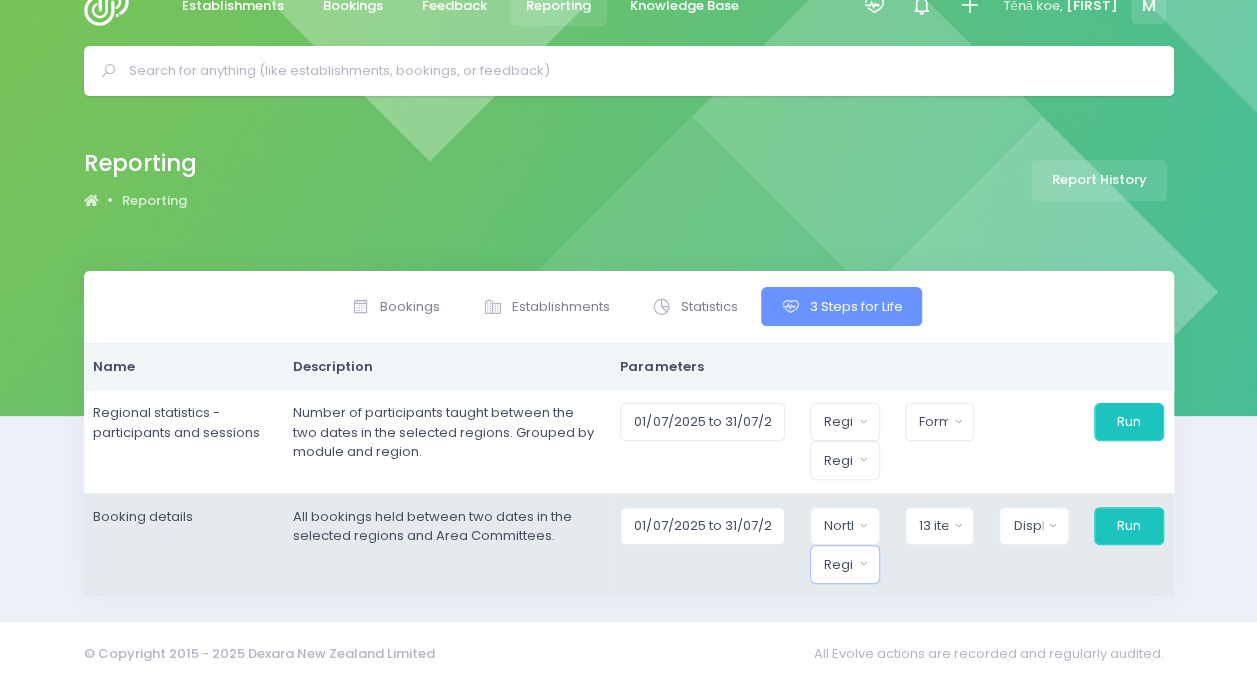click on "Region" at bounding box center [845, 422] 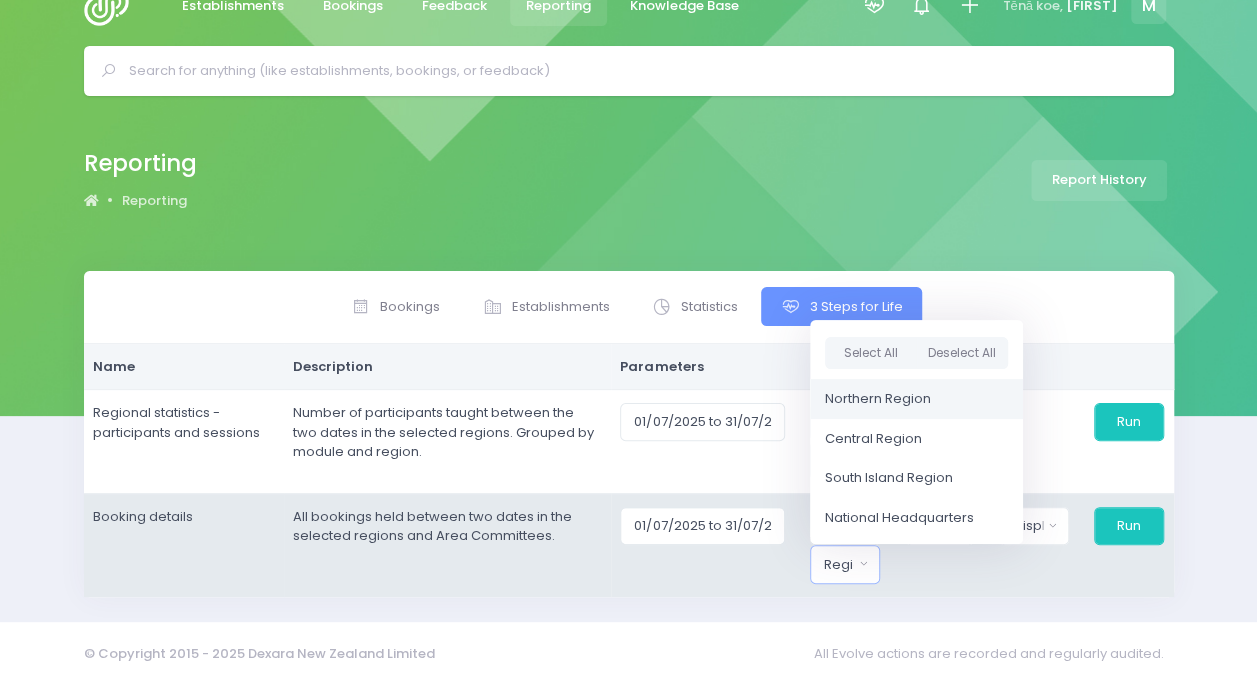 click on "Northern Region" at bounding box center (878, 399) 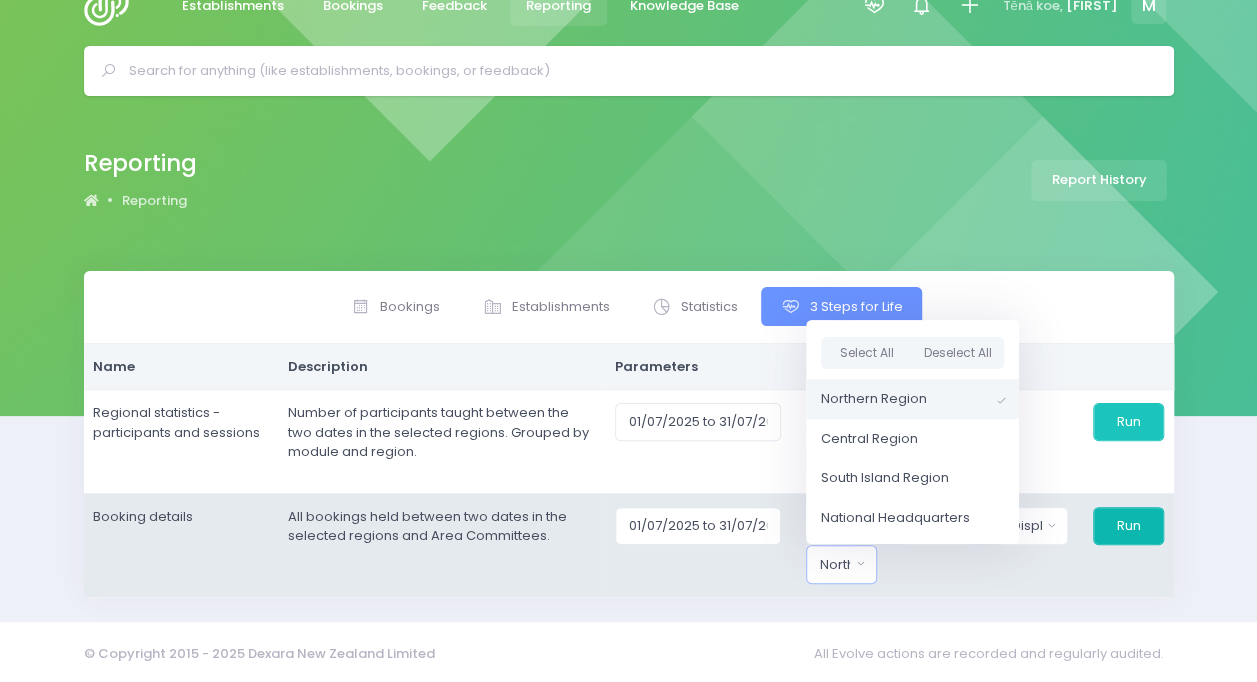 click on "Run" at bounding box center (1128, 422) 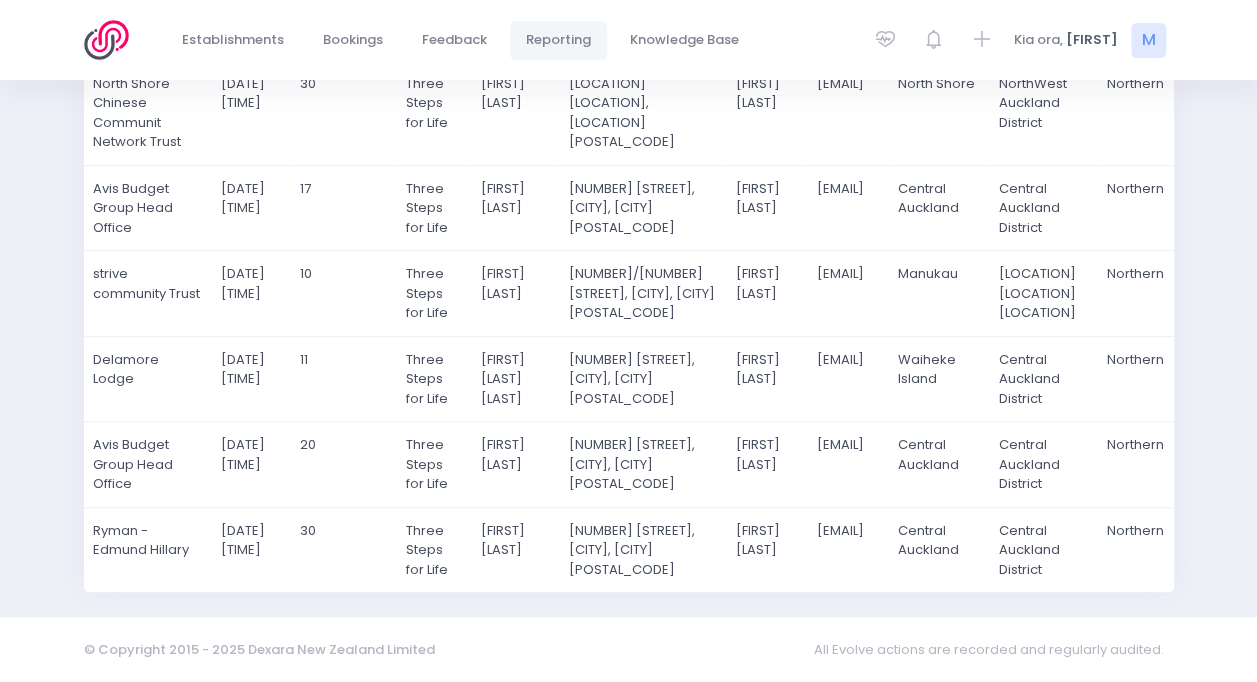 scroll, scrollTop: 927, scrollLeft: 0, axis: vertical 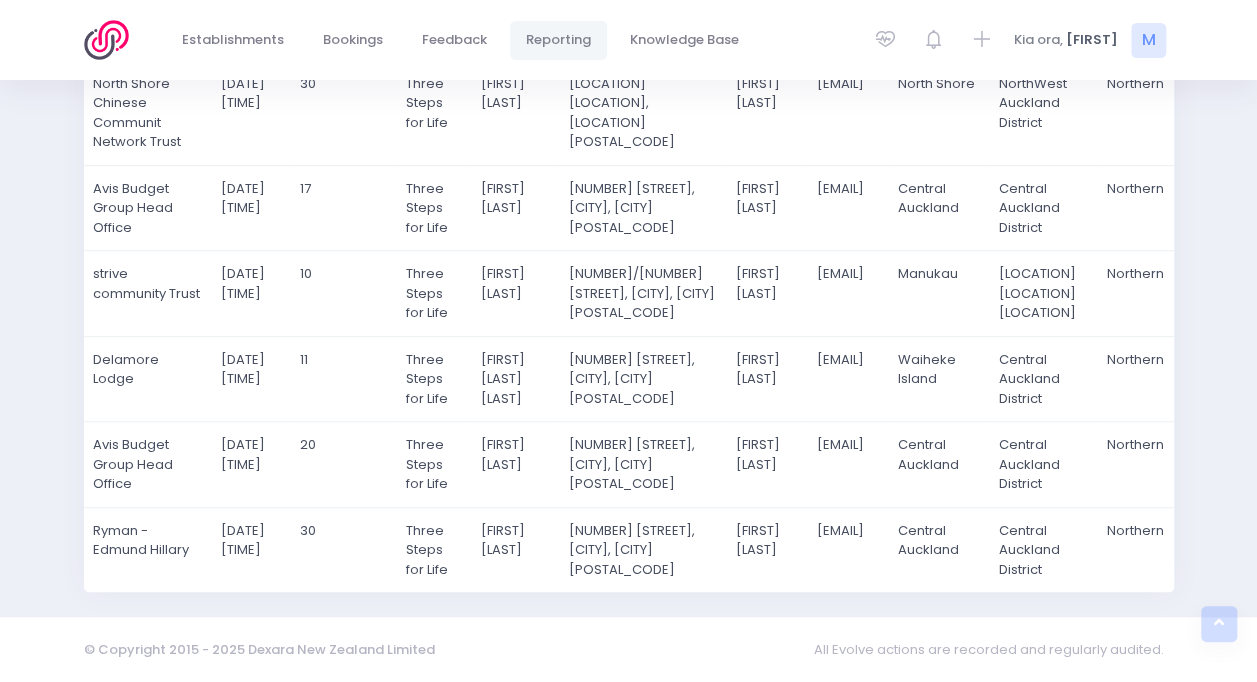 click at bounding box center [112, 40] 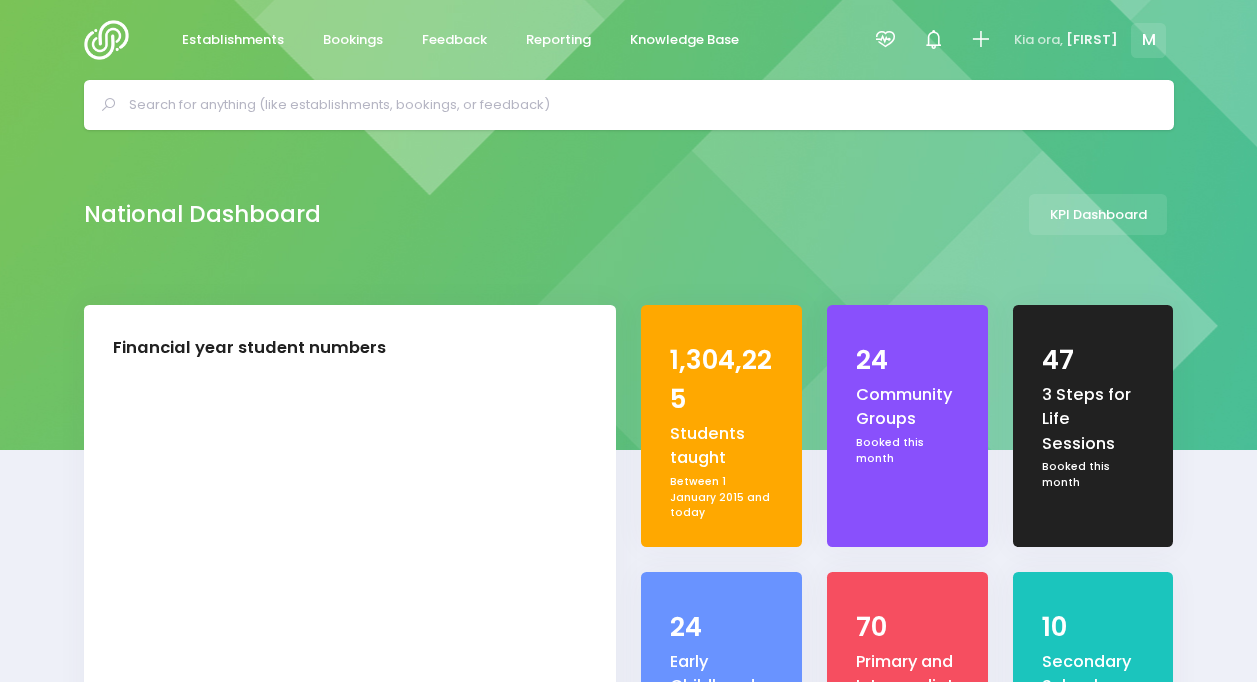 scroll, scrollTop: 0, scrollLeft: 0, axis: both 